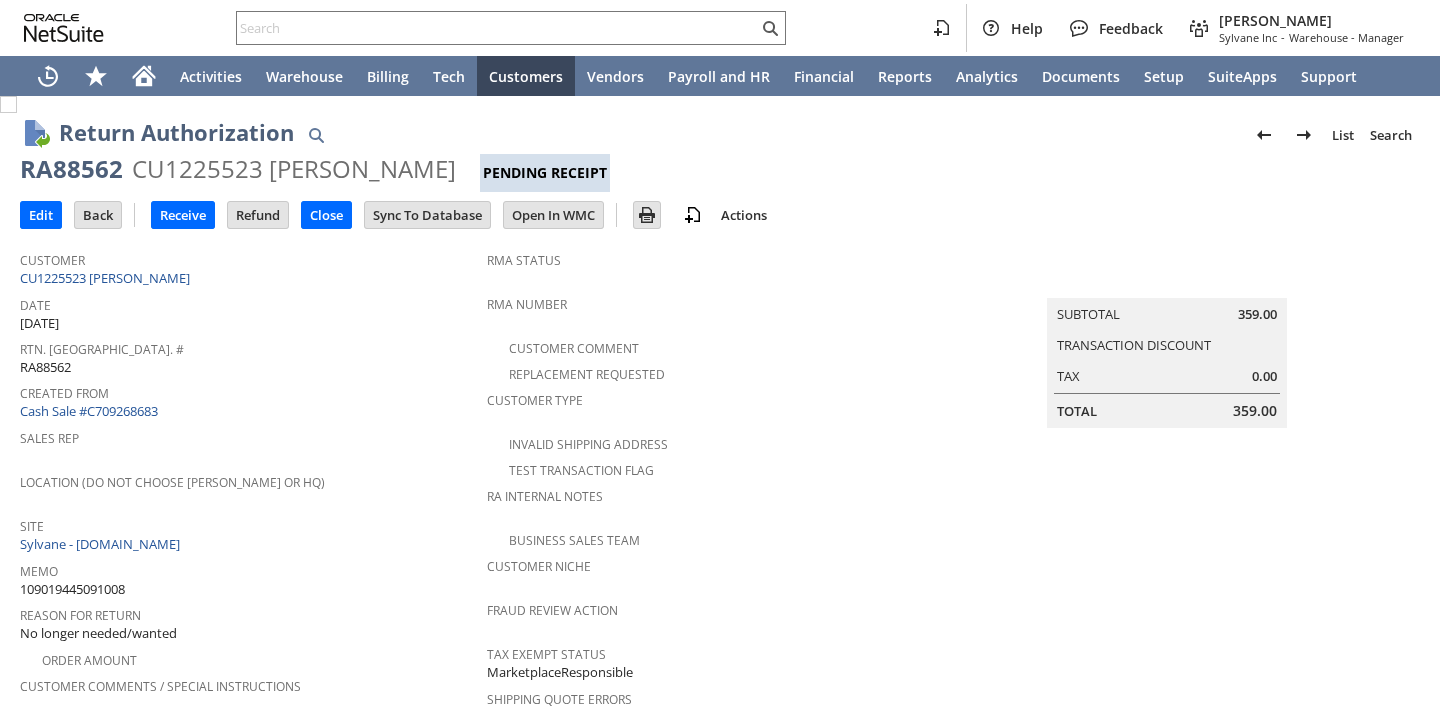 scroll, scrollTop: 0, scrollLeft: 0, axis: both 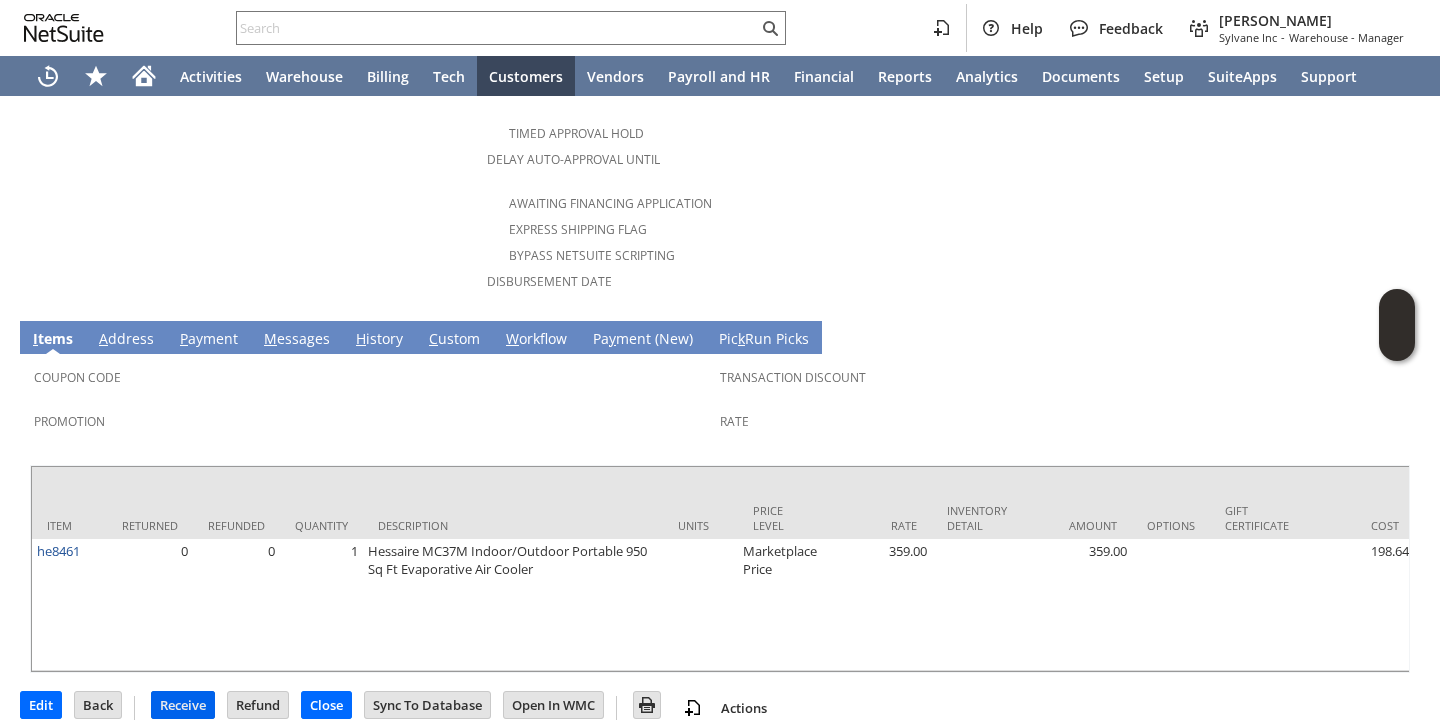 click on "Receive" at bounding box center (183, 705) 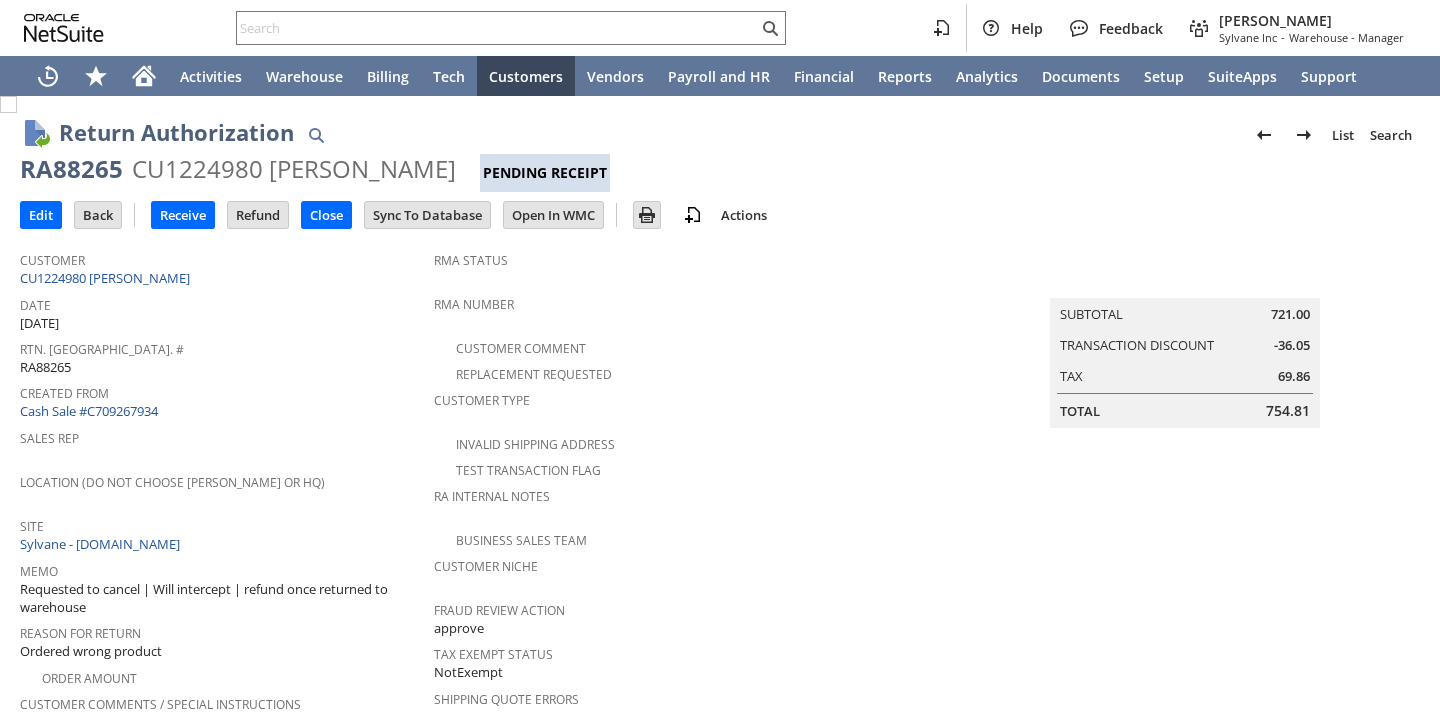 scroll, scrollTop: 0, scrollLeft: 0, axis: both 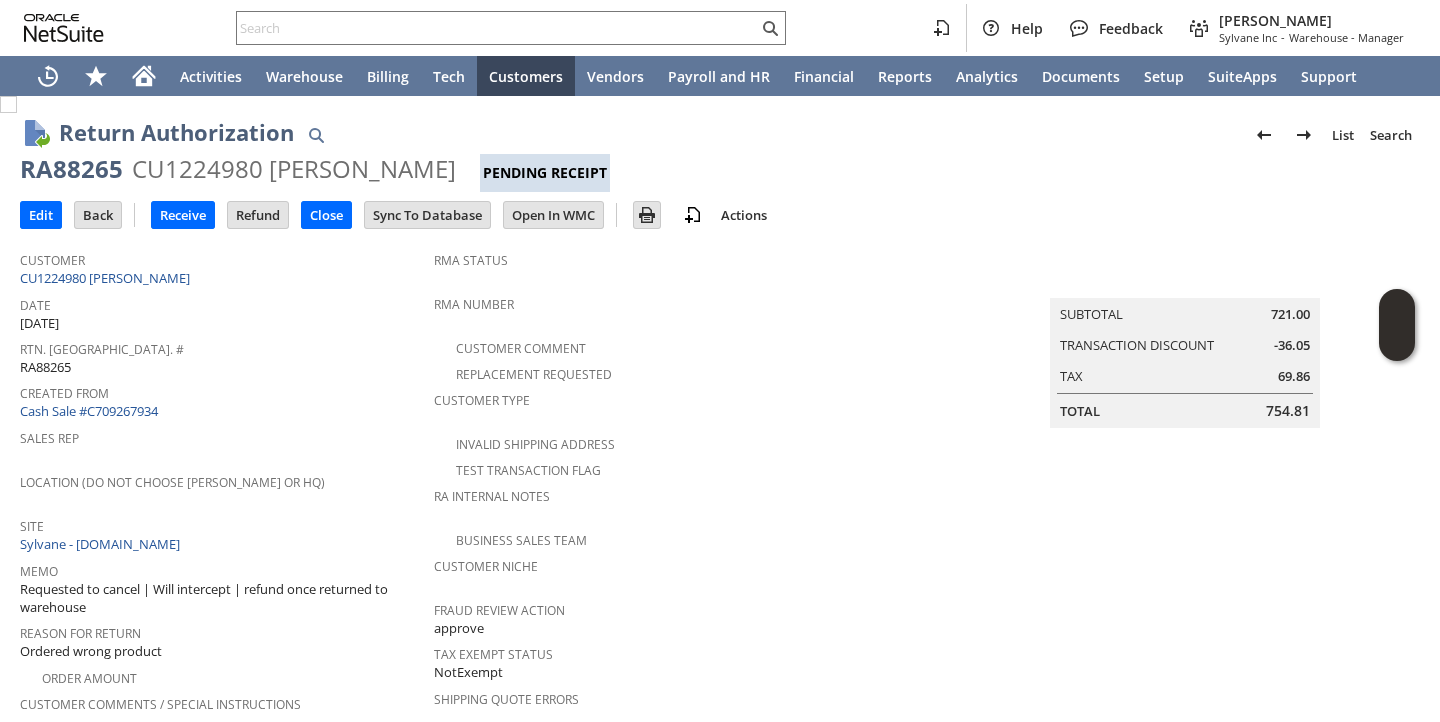 click on "Rtn. Auth. #
RA88265" at bounding box center (222, 356) 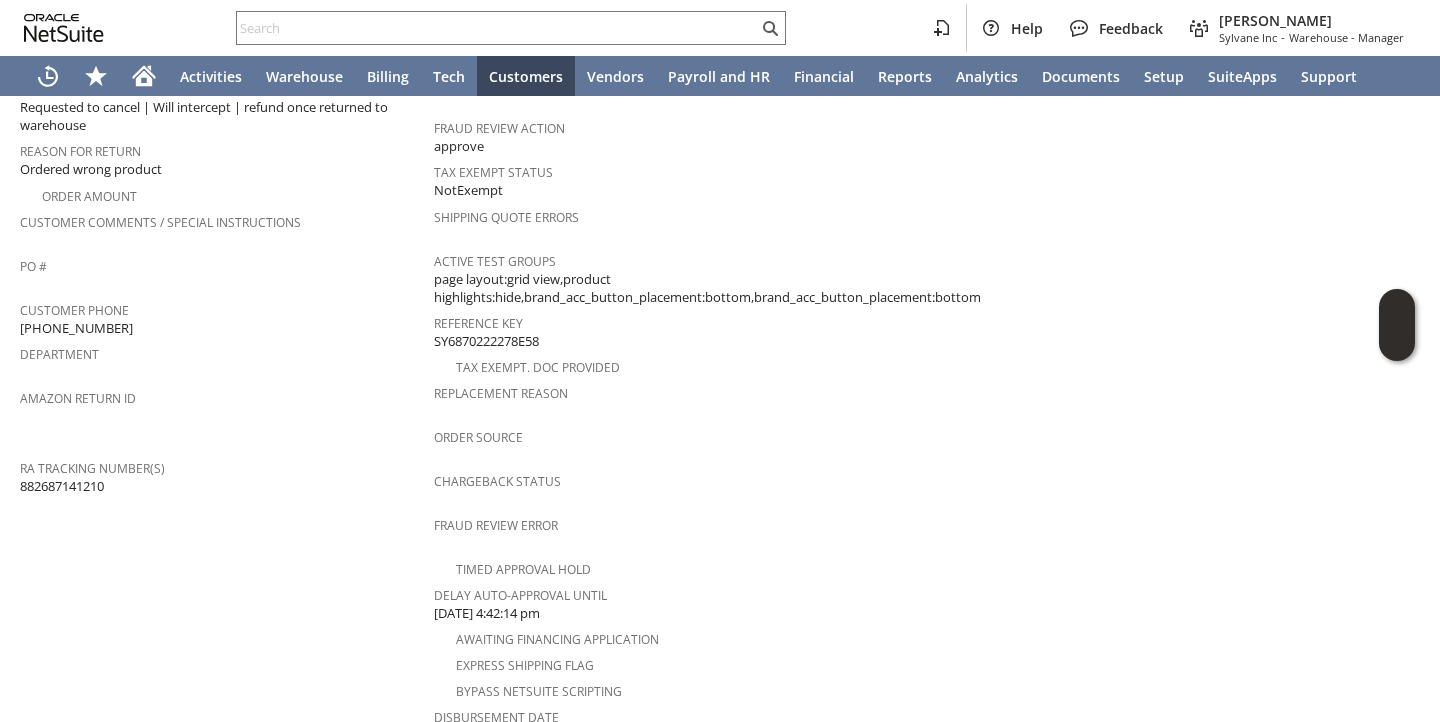 scroll, scrollTop: 900, scrollLeft: 0, axis: vertical 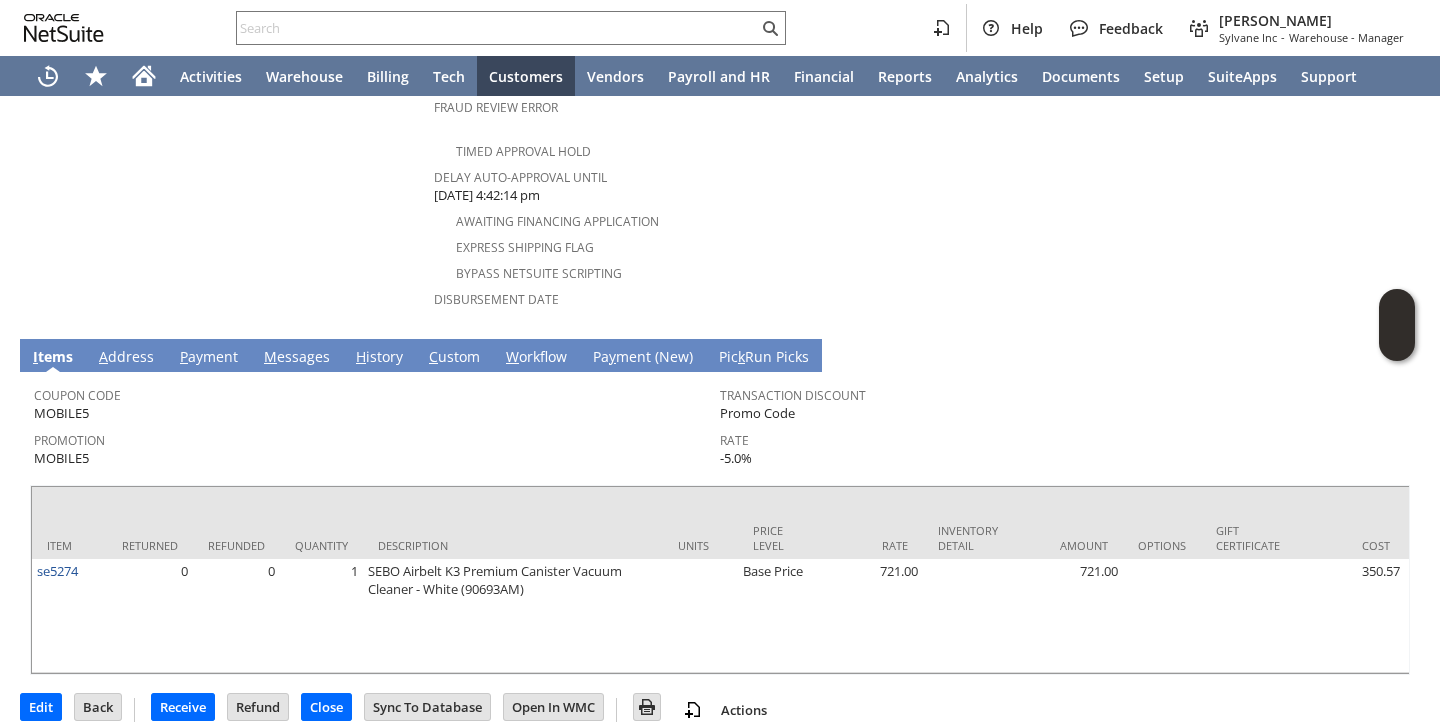click on "Receive" at bounding box center (189, 709) 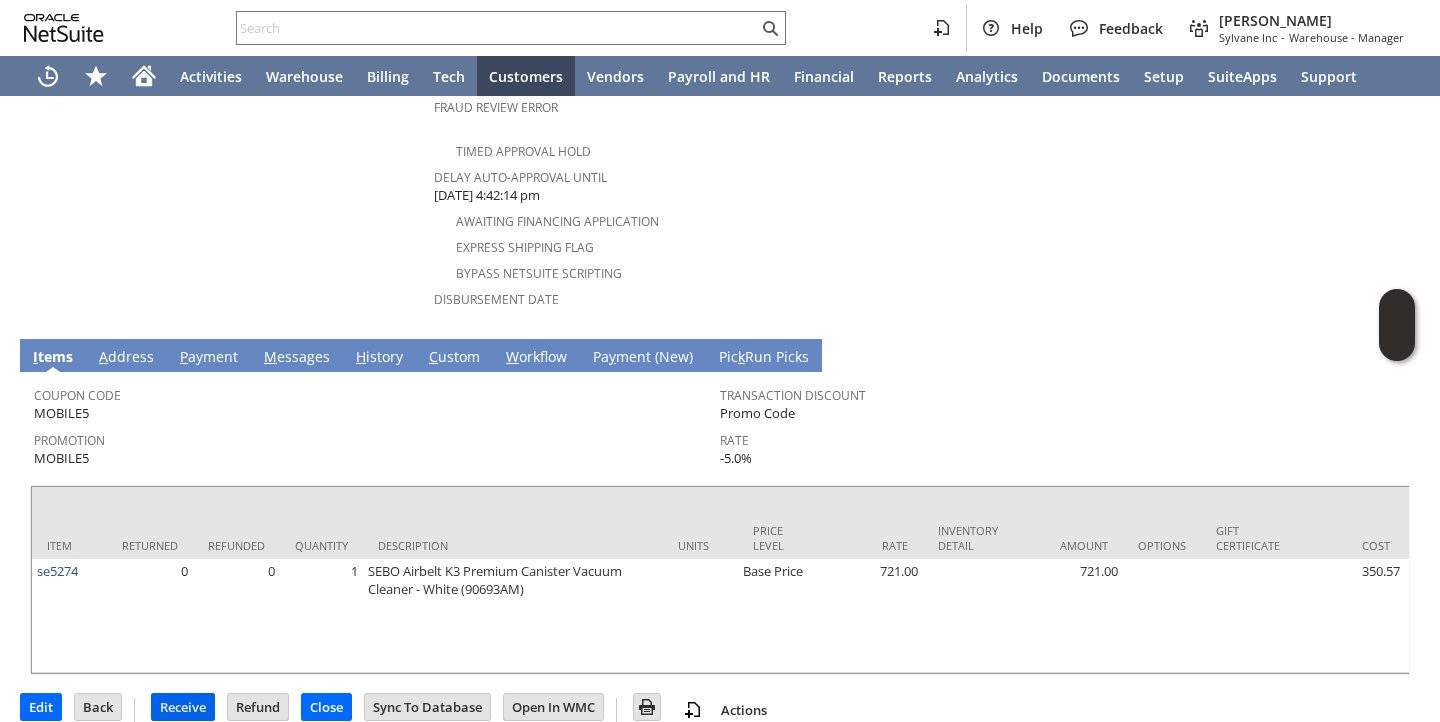 click on "Receive" at bounding box center [183, 707] 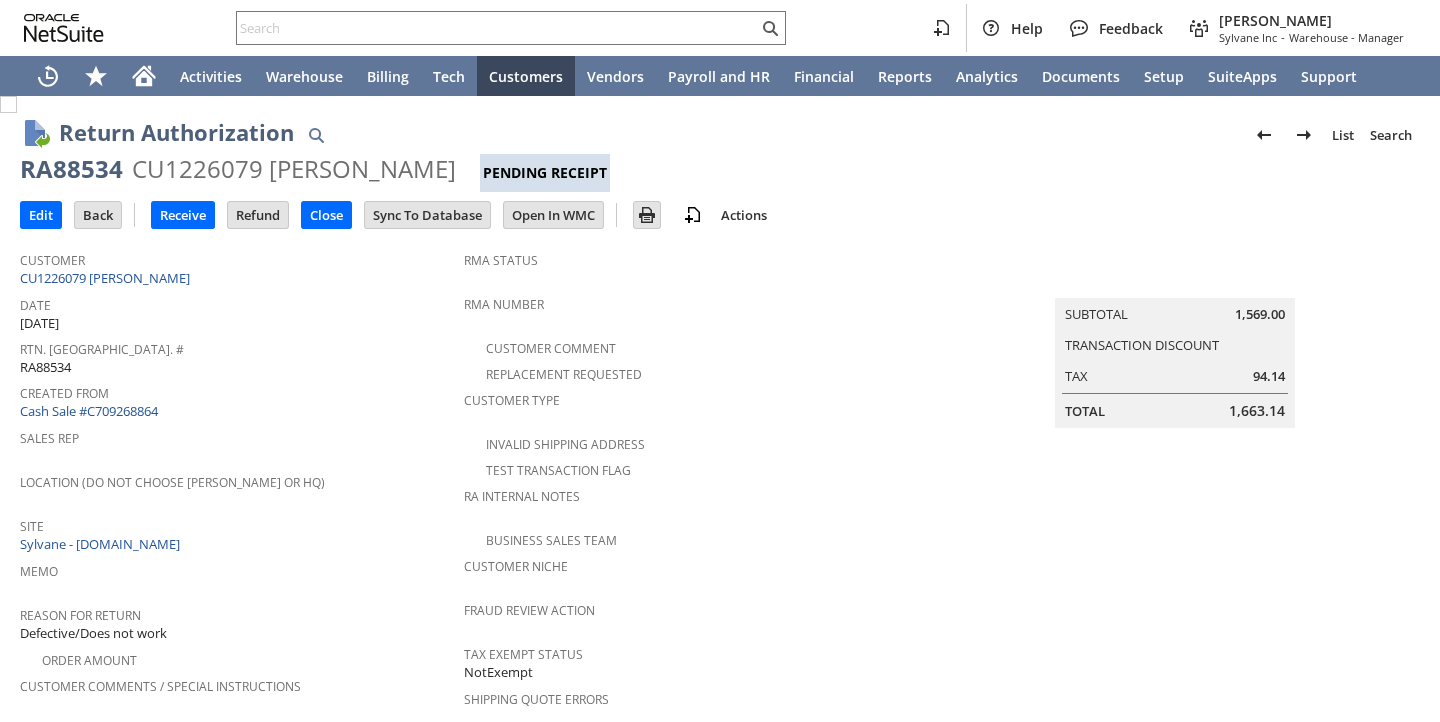 scroll, scrollTop: 0, scrollLeft: 0, axis: both 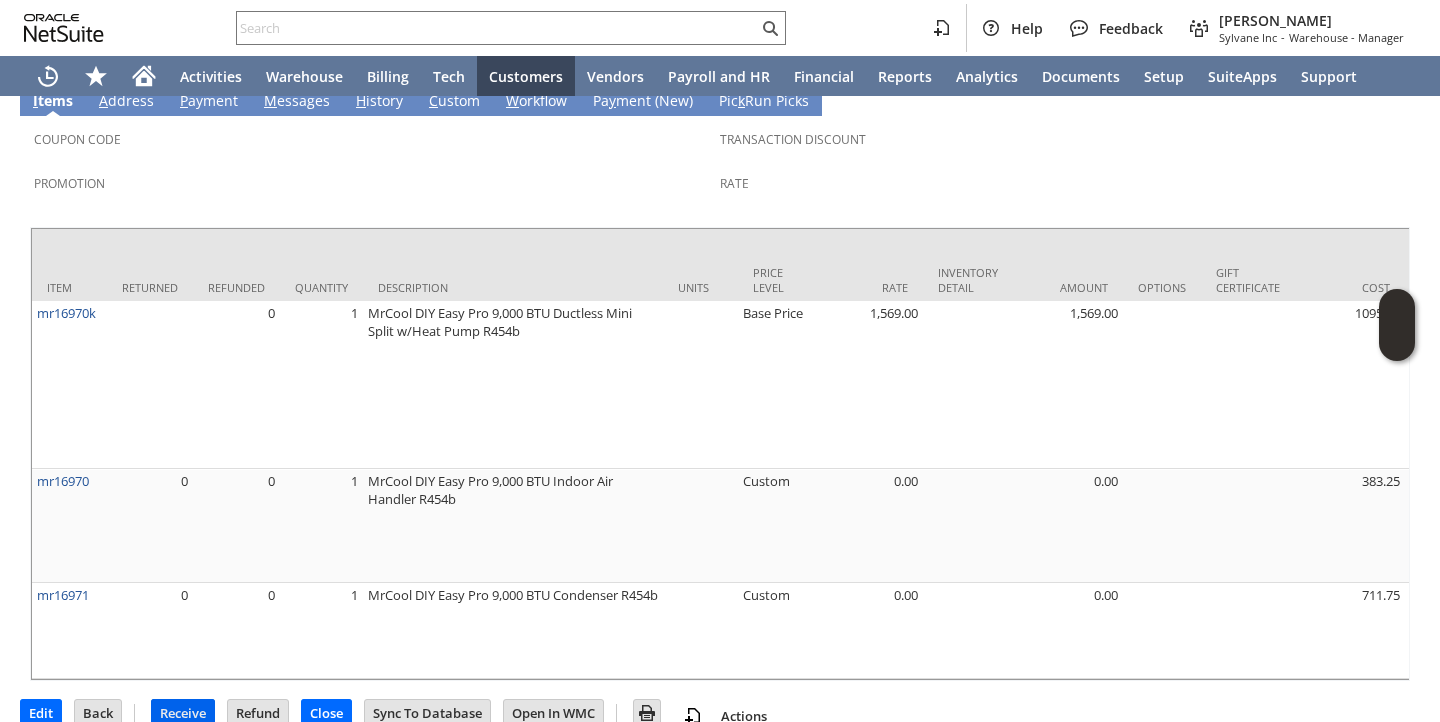 click on "Receive" at bounding box center (183, 713) 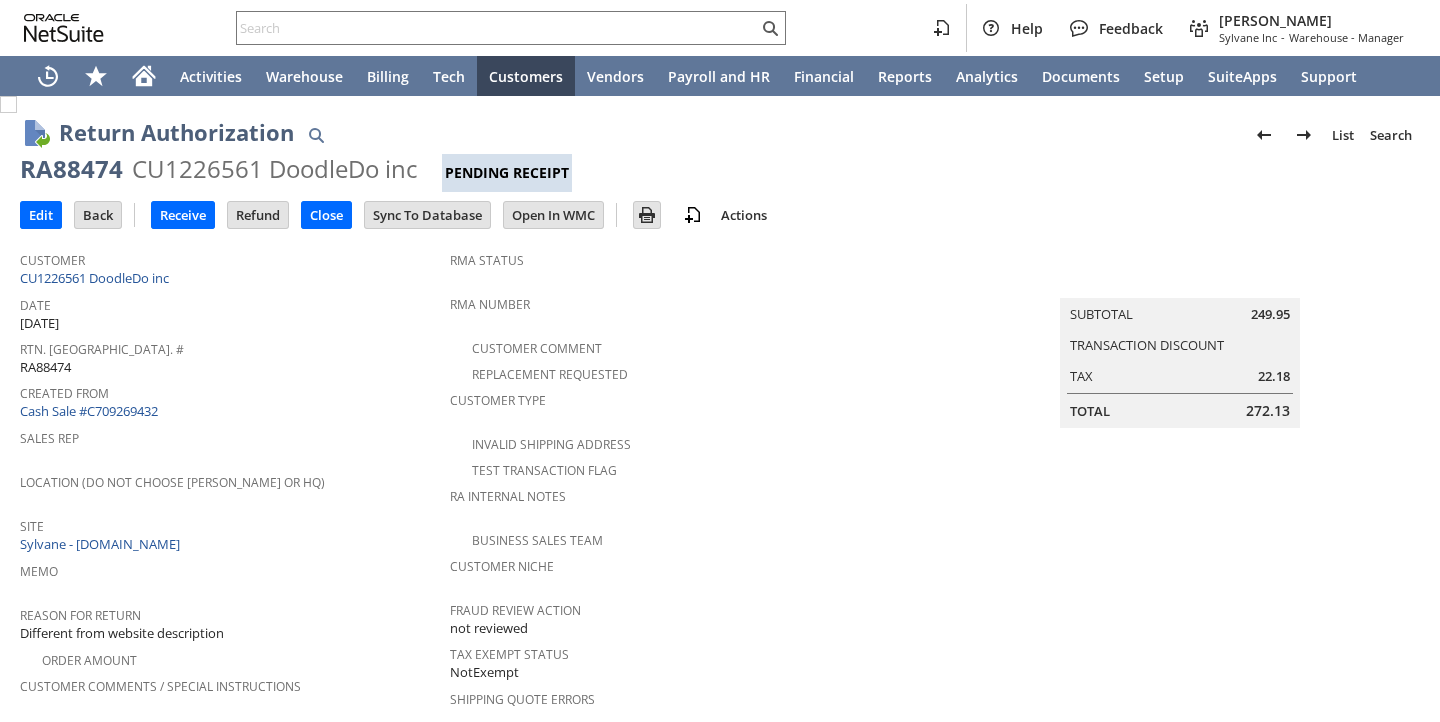 scroll, scrollTop: 0, scrollLeft: 0, axis: both 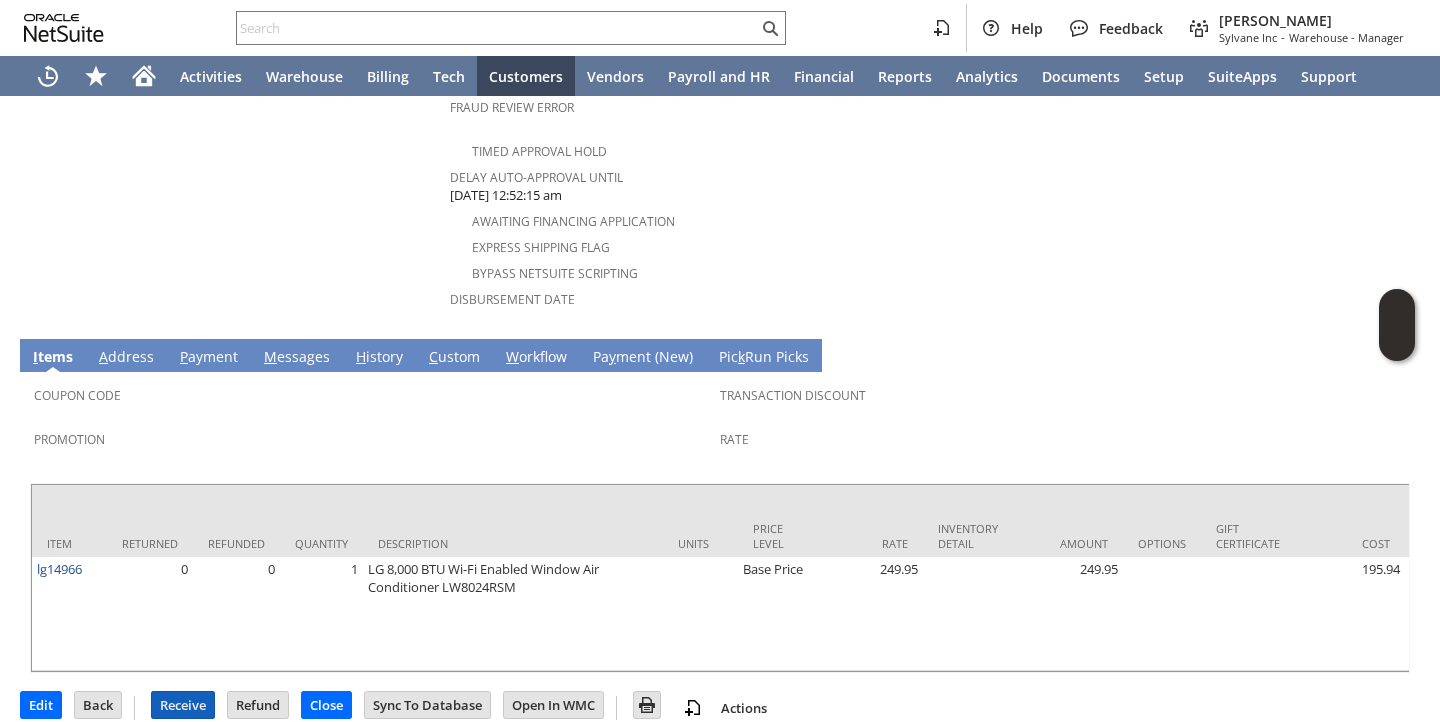 click on "Receive" at bounding box center [183, 705] 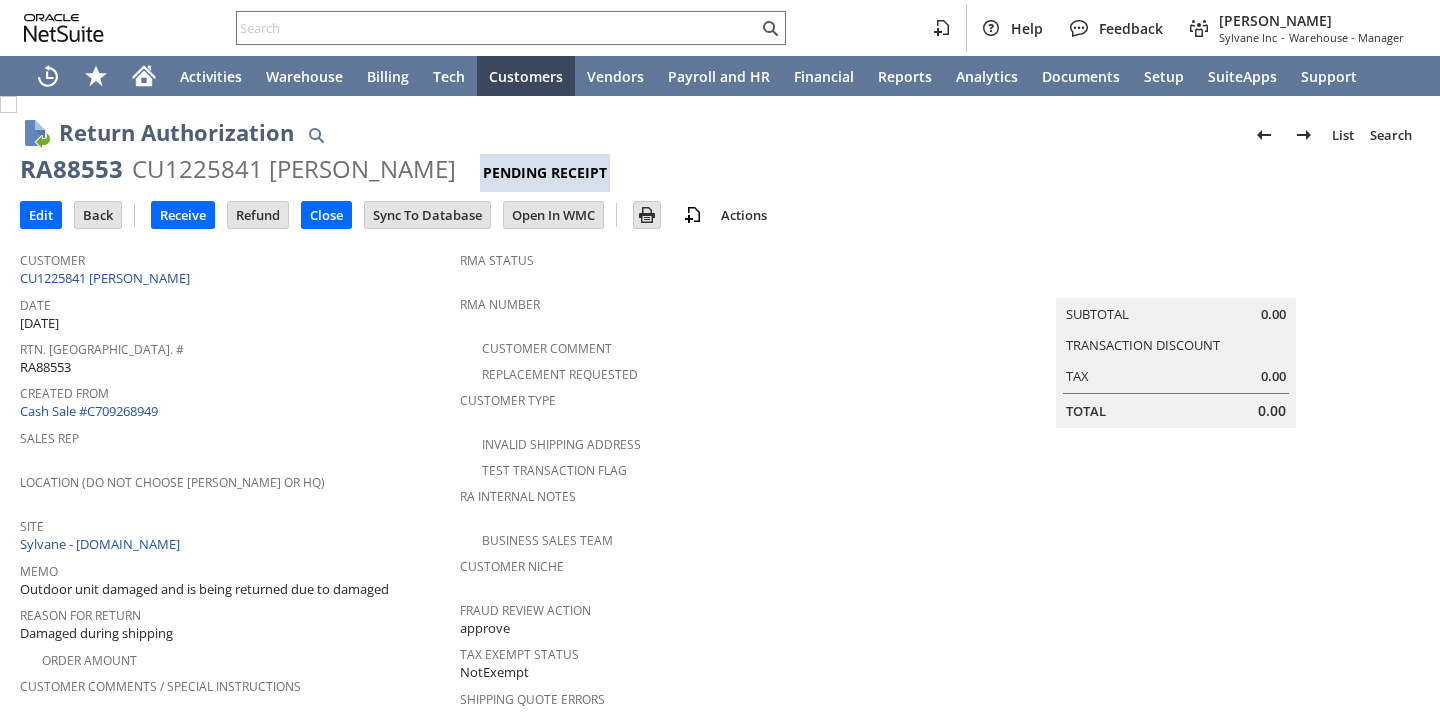 scroll, scrollTop: 0, scrollLeft: 0, axis: both 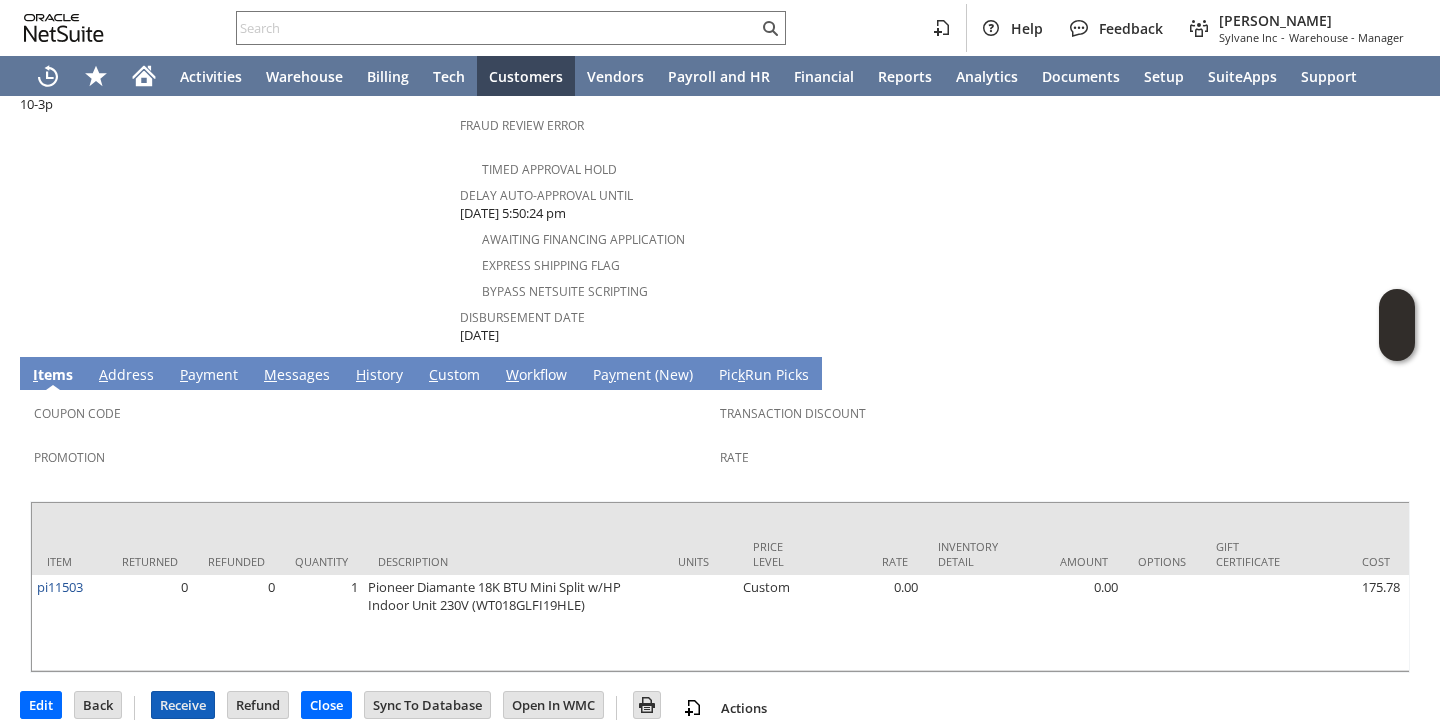 click on "Receive" at bounding box center (183, 705) 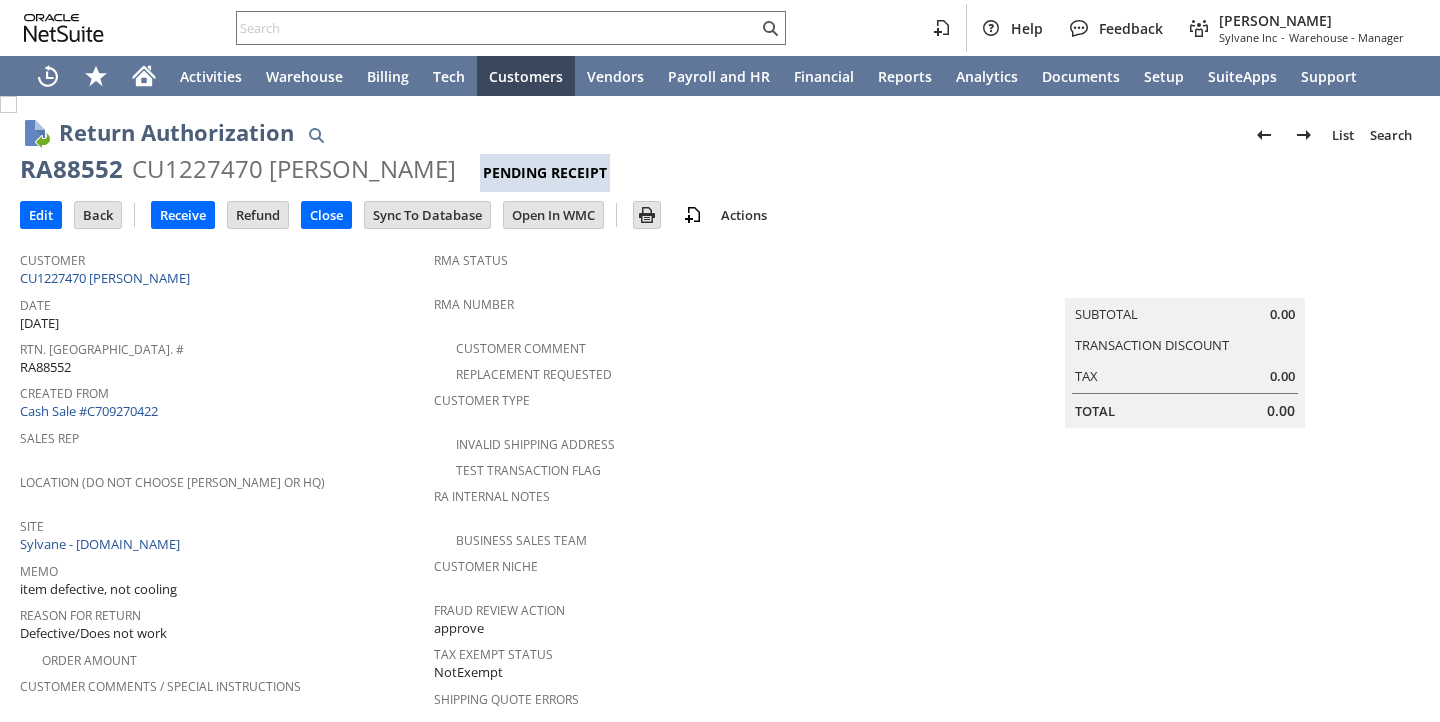 scroll, scrollTop: 0, scrollLeft: 0, axis: both 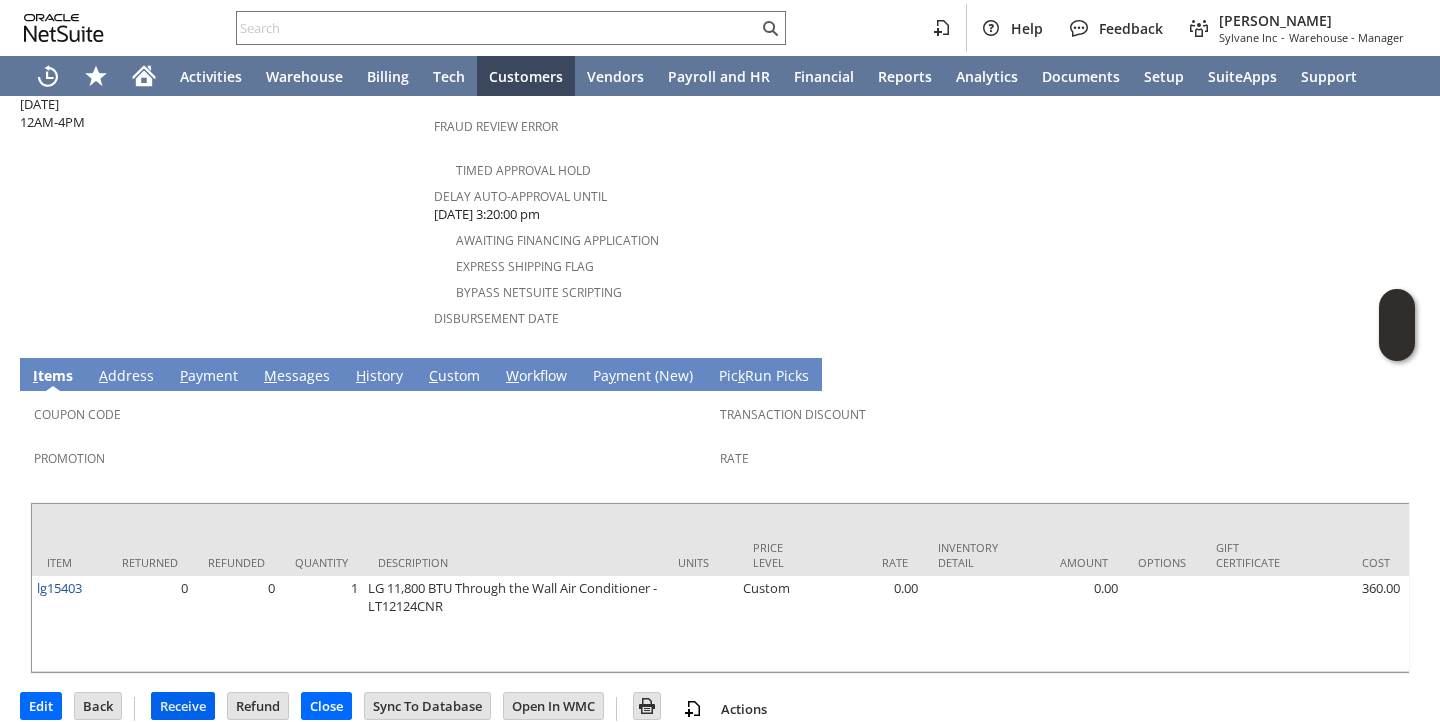 click on "Receive" at bounding box center (183, 706) 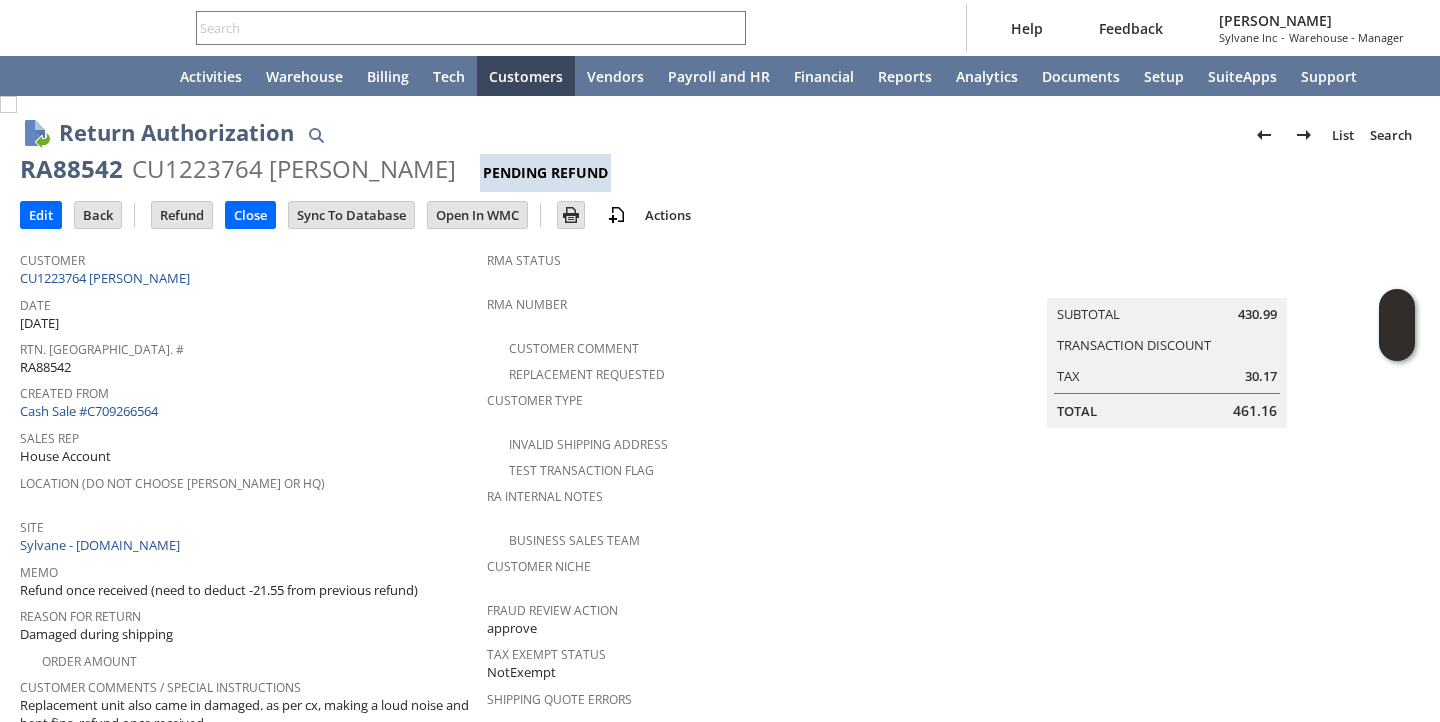 scroll, scrollTop: 0, scrollLeft: 0, axis: both 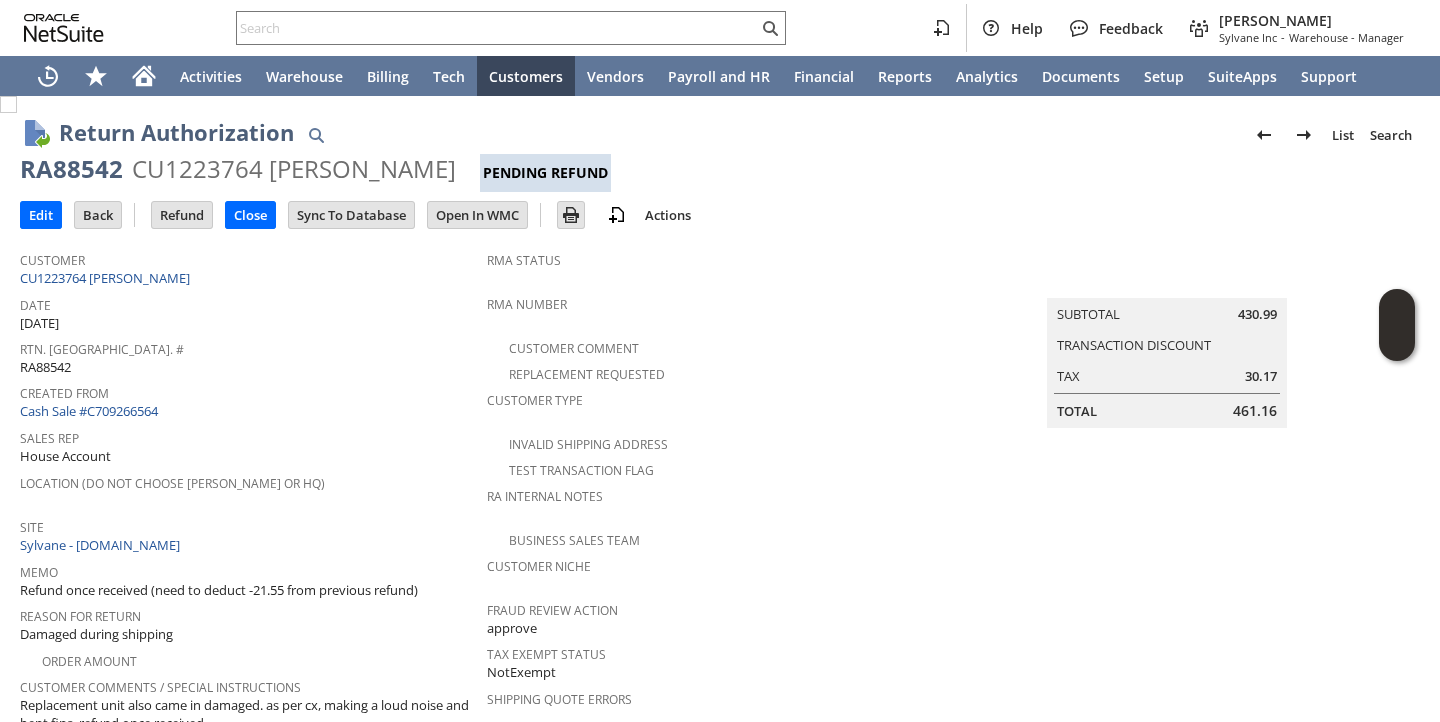 click on "Date
[DATE]" at bounding box center [248, 312] 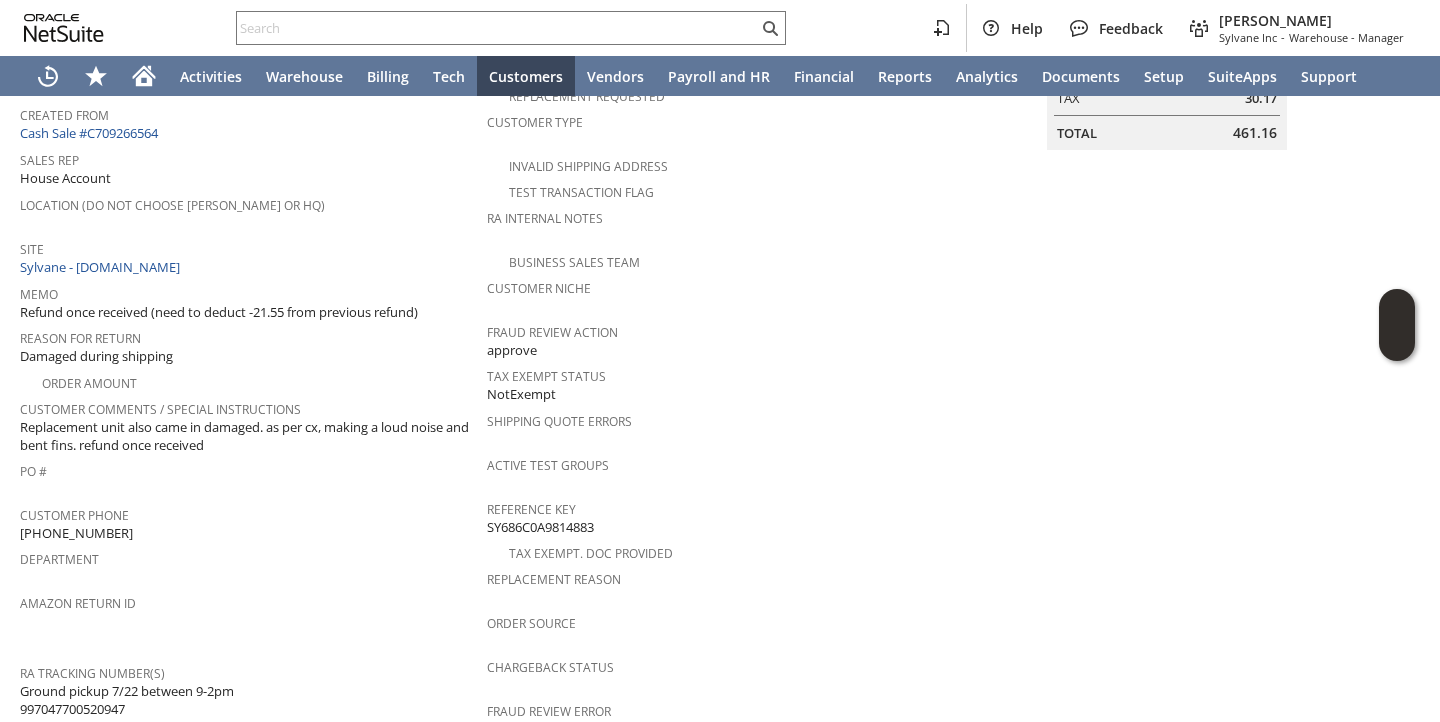scroll, scrollTop: 864, scrollLeft: 0, axis: vertical 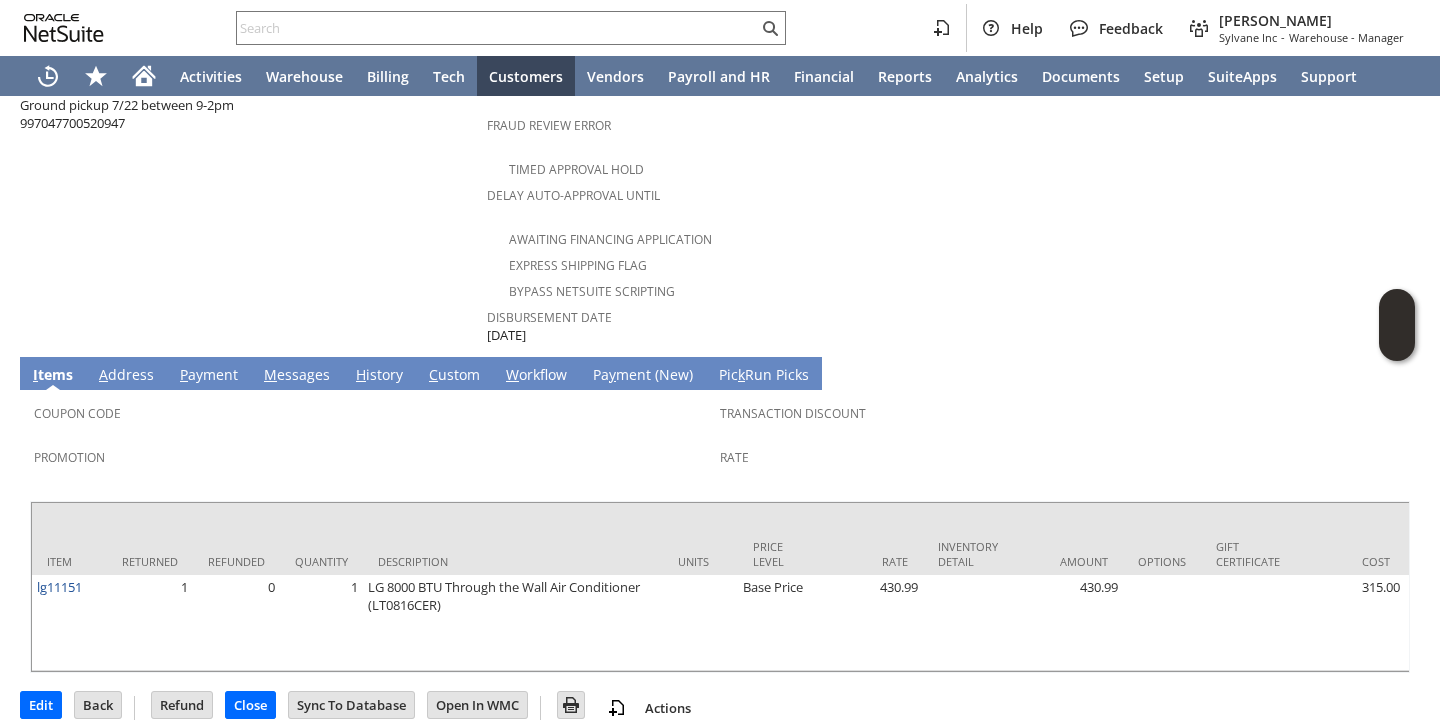 click on "H istory" at bounding box center (379, 376) 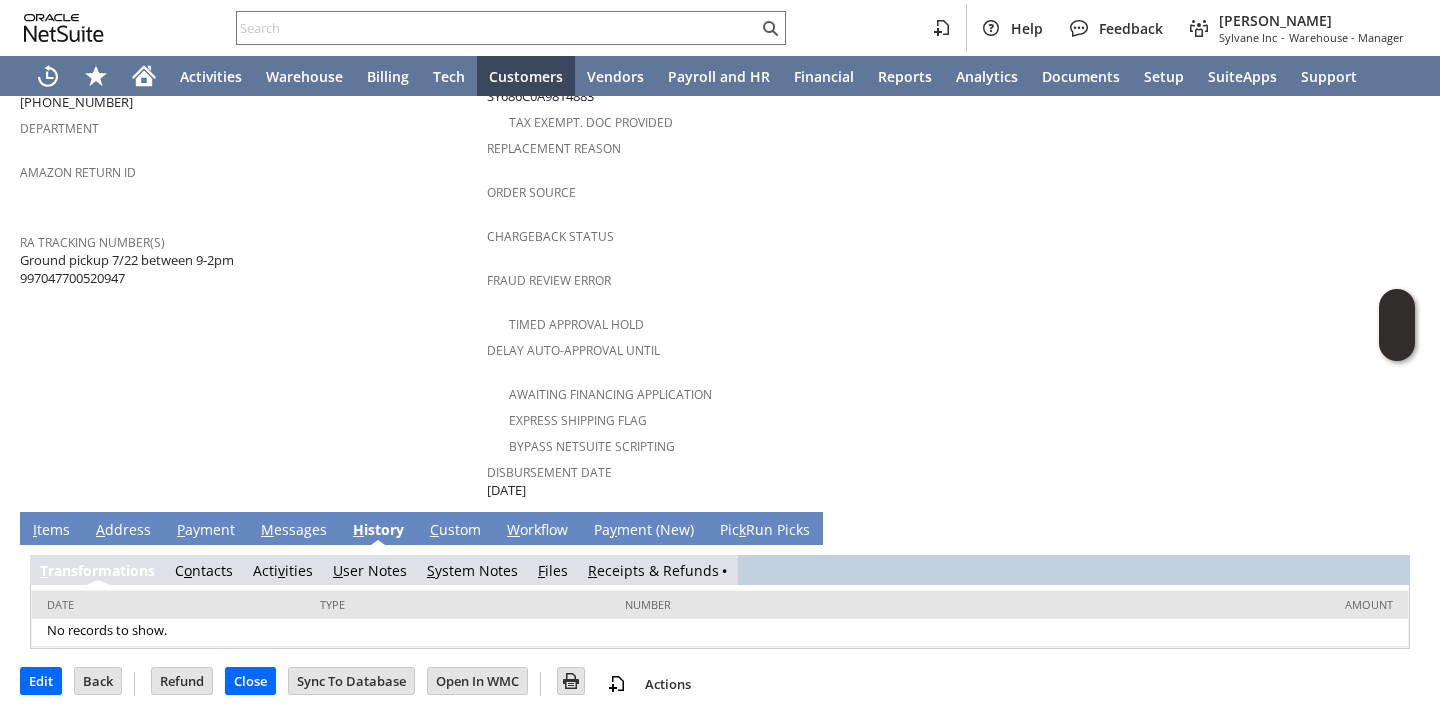 scroll, scrollTop: 672, scrollLeft: 0, axis: vertical 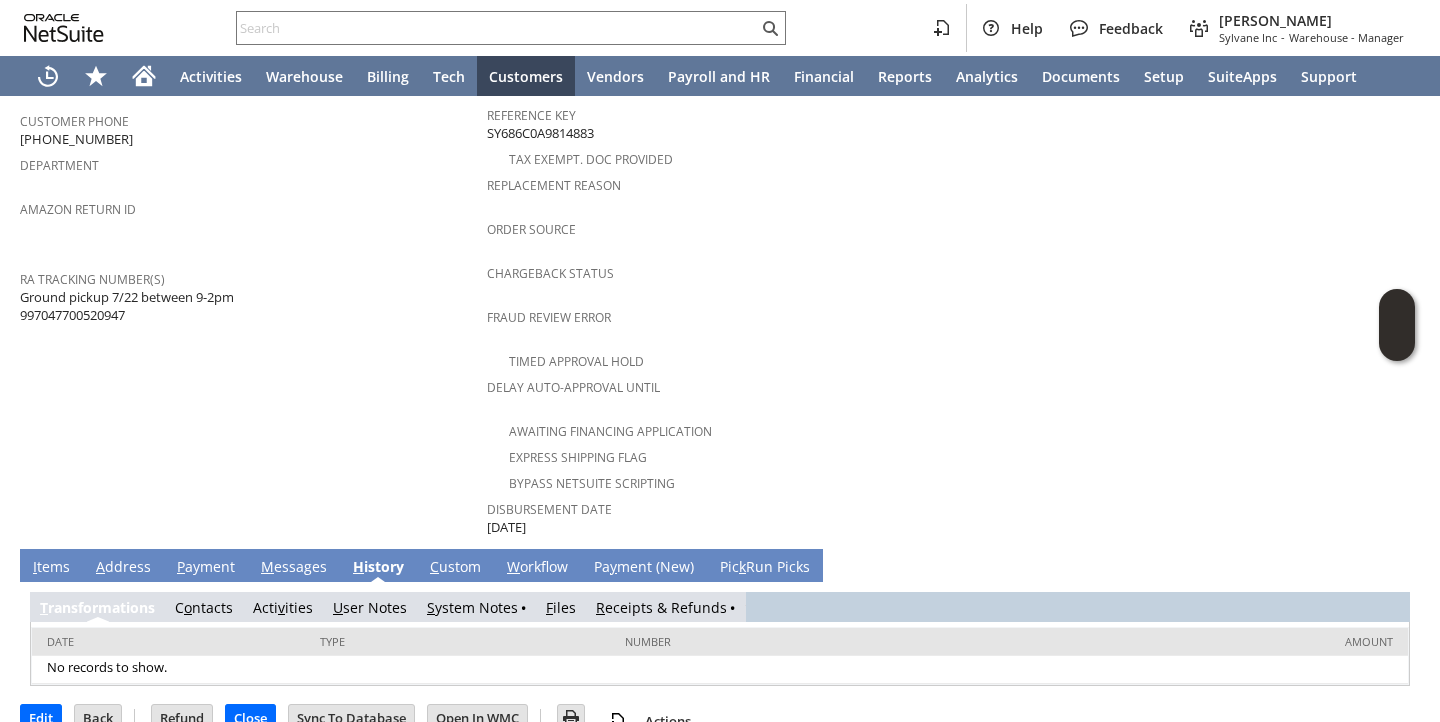 click on "R eceipts & Refunds" at bounding box center [661, 607] 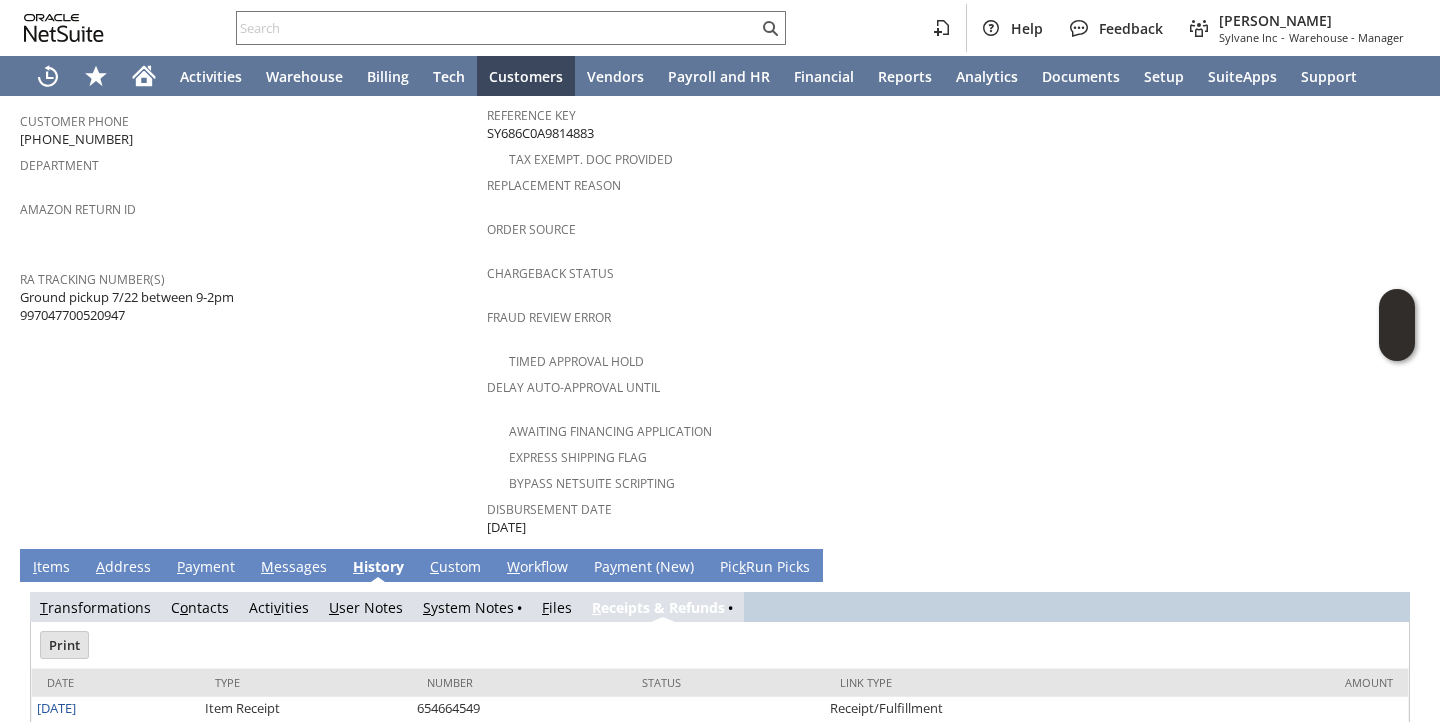 click on "Customer
CU1223764 Jeff Kleinschmidt
Date
7/21/2025
Rtn. Auth. #
RA88542
Created From
Cash Sale #C709266564
Sales Rep
House Account
Location (Do Not Choose Sheeran or HQ)
Site
Sylvane - www.sylvane.com
Memo
Refund once received (need to deduct -21.55 from previous refund)
Reason For Return
Damaged during shipping
Order Amount
Customer Comments / Special Instructions
Replacement unit also came in damaged. as per cx, making a loud noise and bent fins. refund once received
PO #" at bounding box center (253, 54) 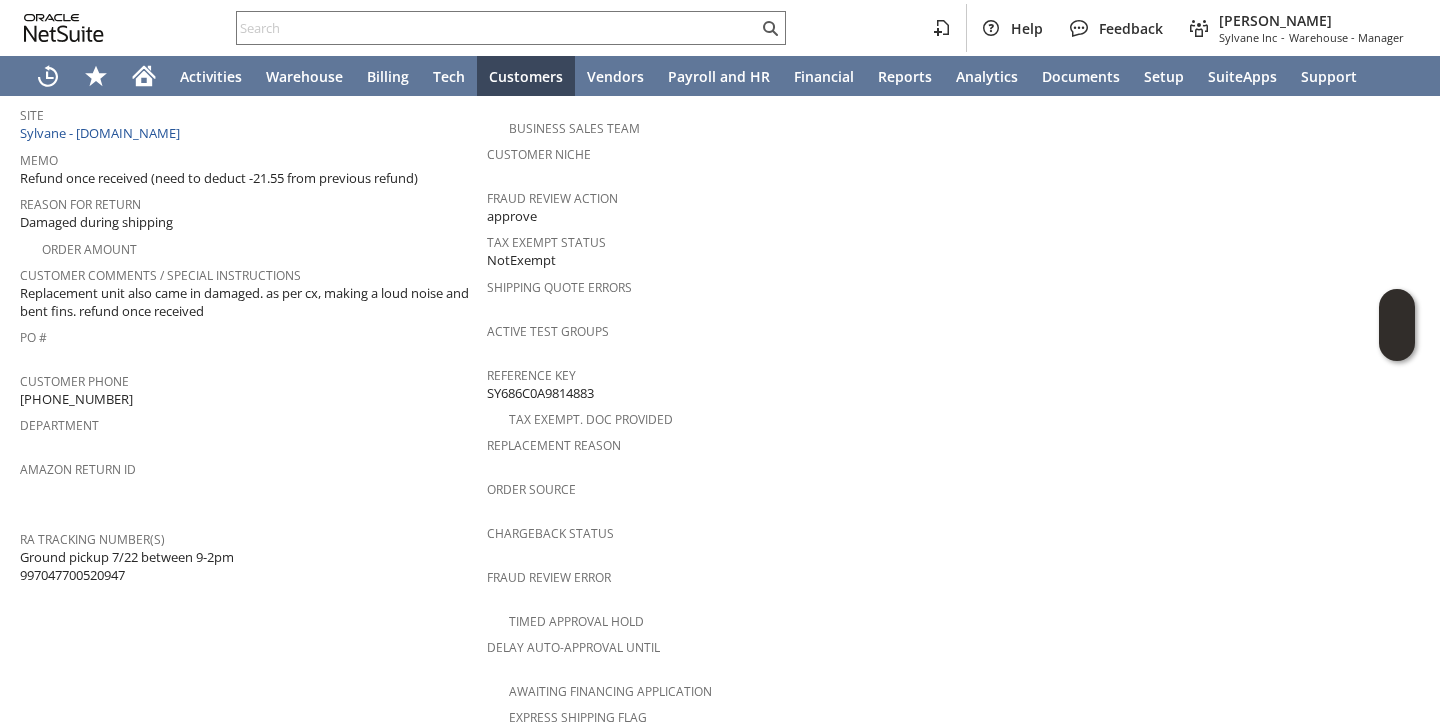 scroll, scrollTop: 0, scrollLeft: 0, axis: both 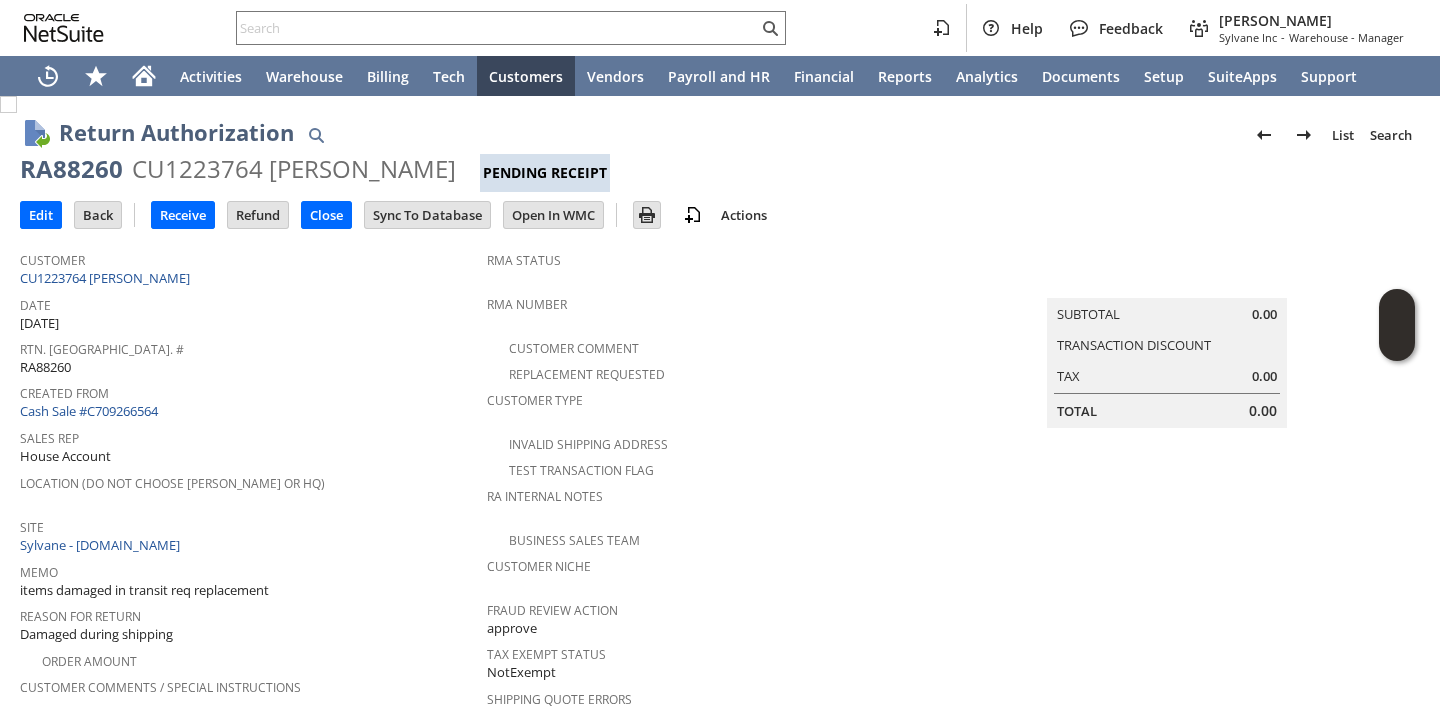 click on "Date" at bounding box center (248, 302) 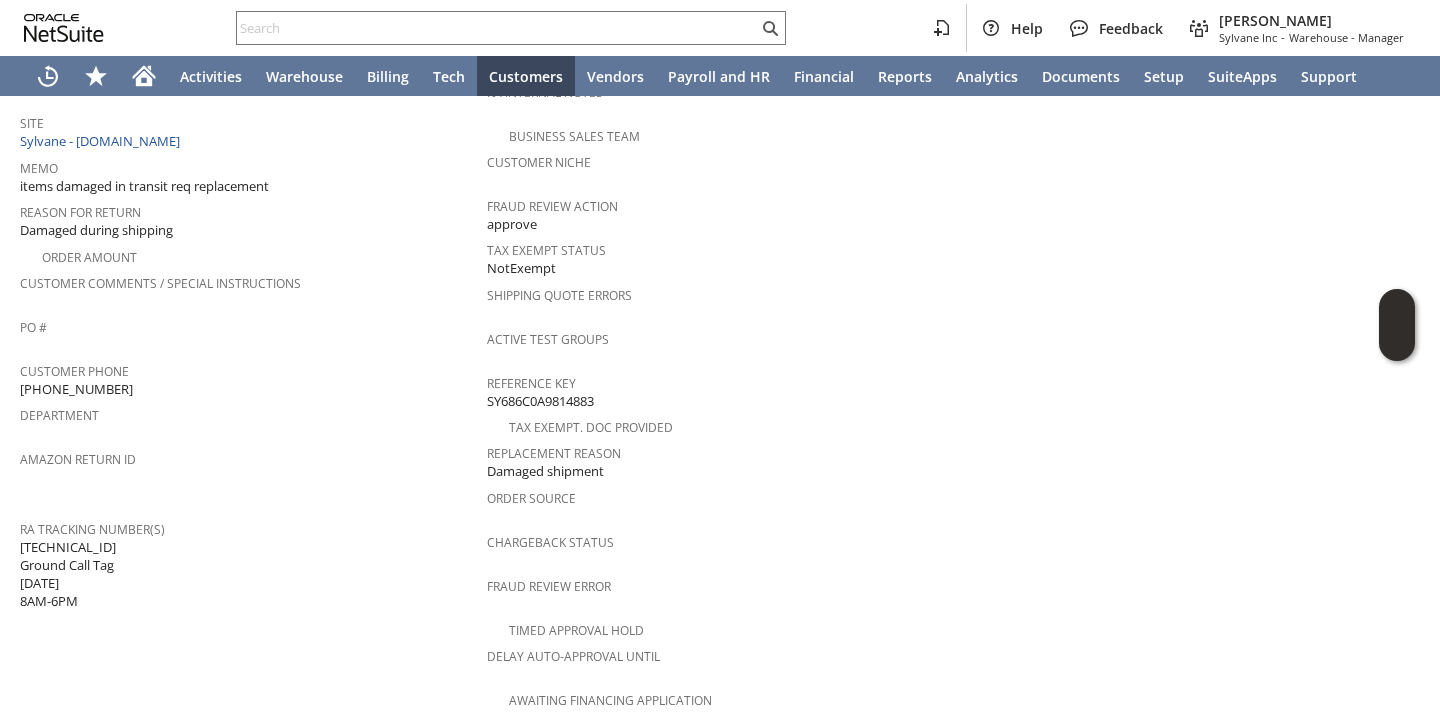 scroll, scrollTop: 407, scrollLeft: 0, axis: vertical 